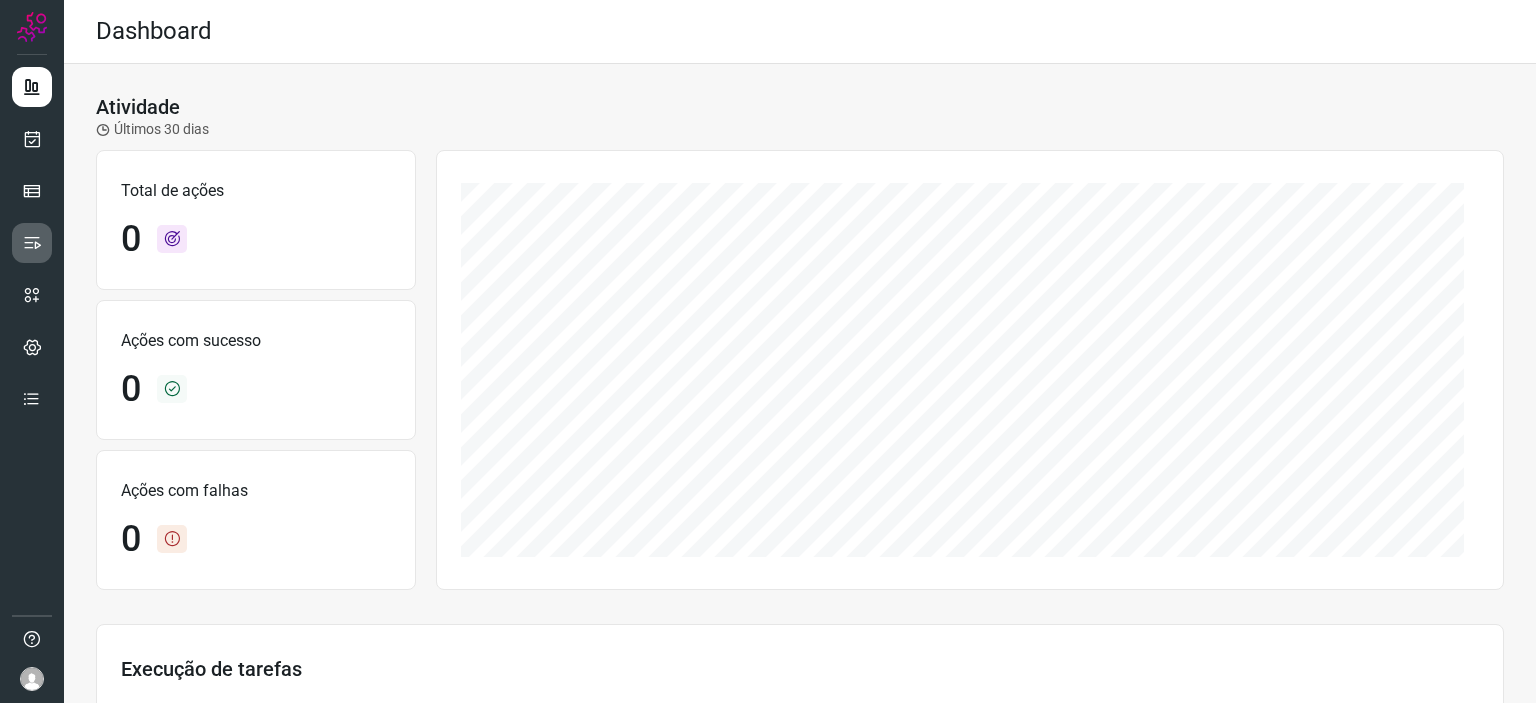 scroll, scrollTop: 0, scrollLeft: 0, axis: both 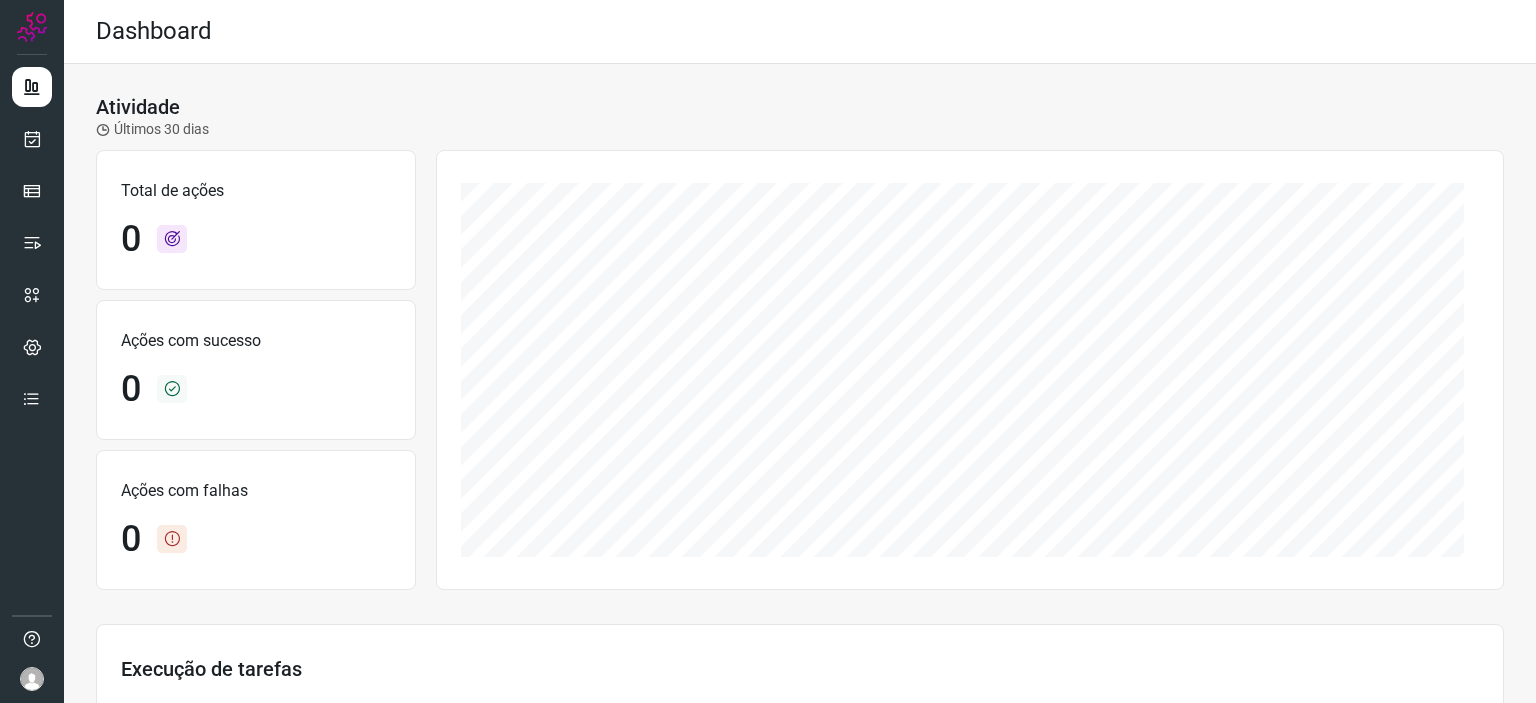 click at bounding box center (32, 351) 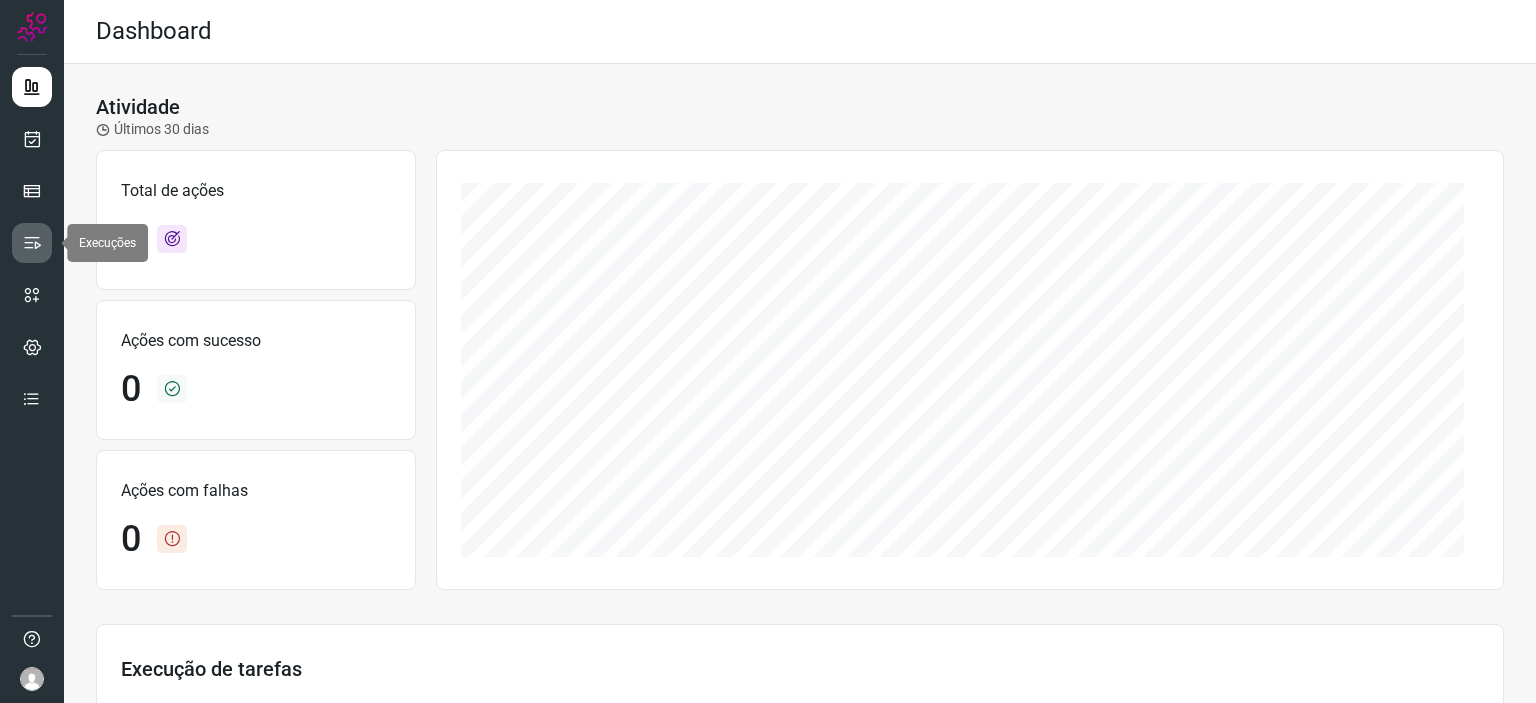 click at bounding box center (32, 243) 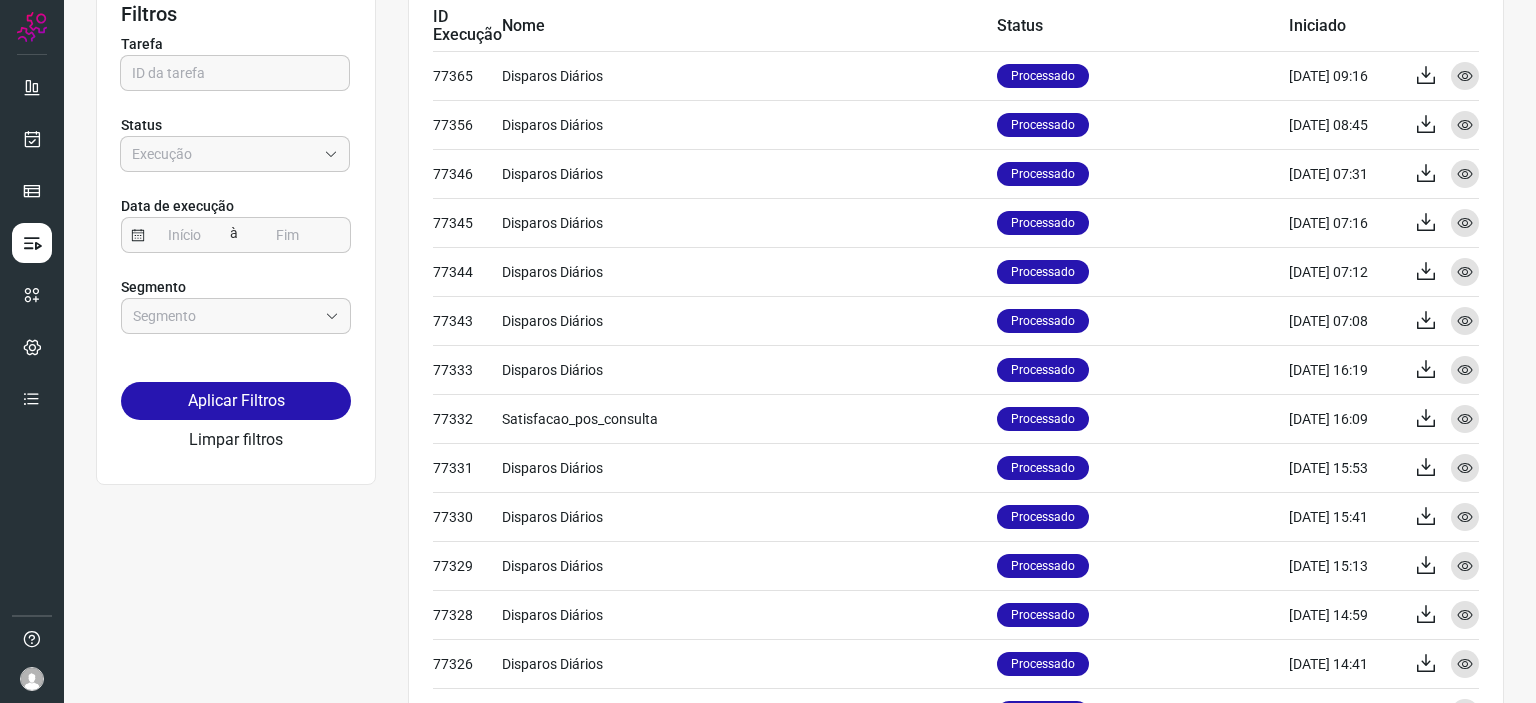 scroll, scrollTop: 0, scrollLeft: 0, axis: both 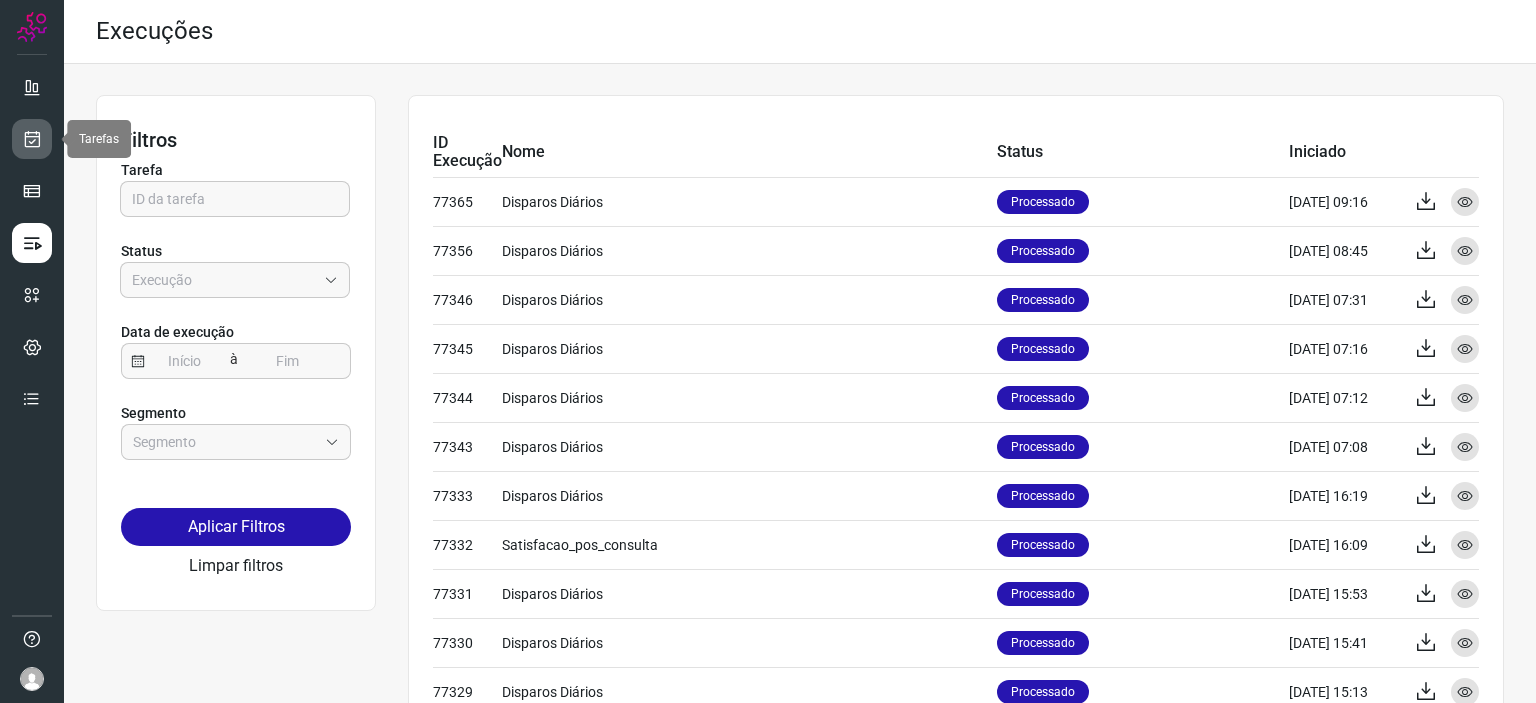 click at bounding box center (32, 139) 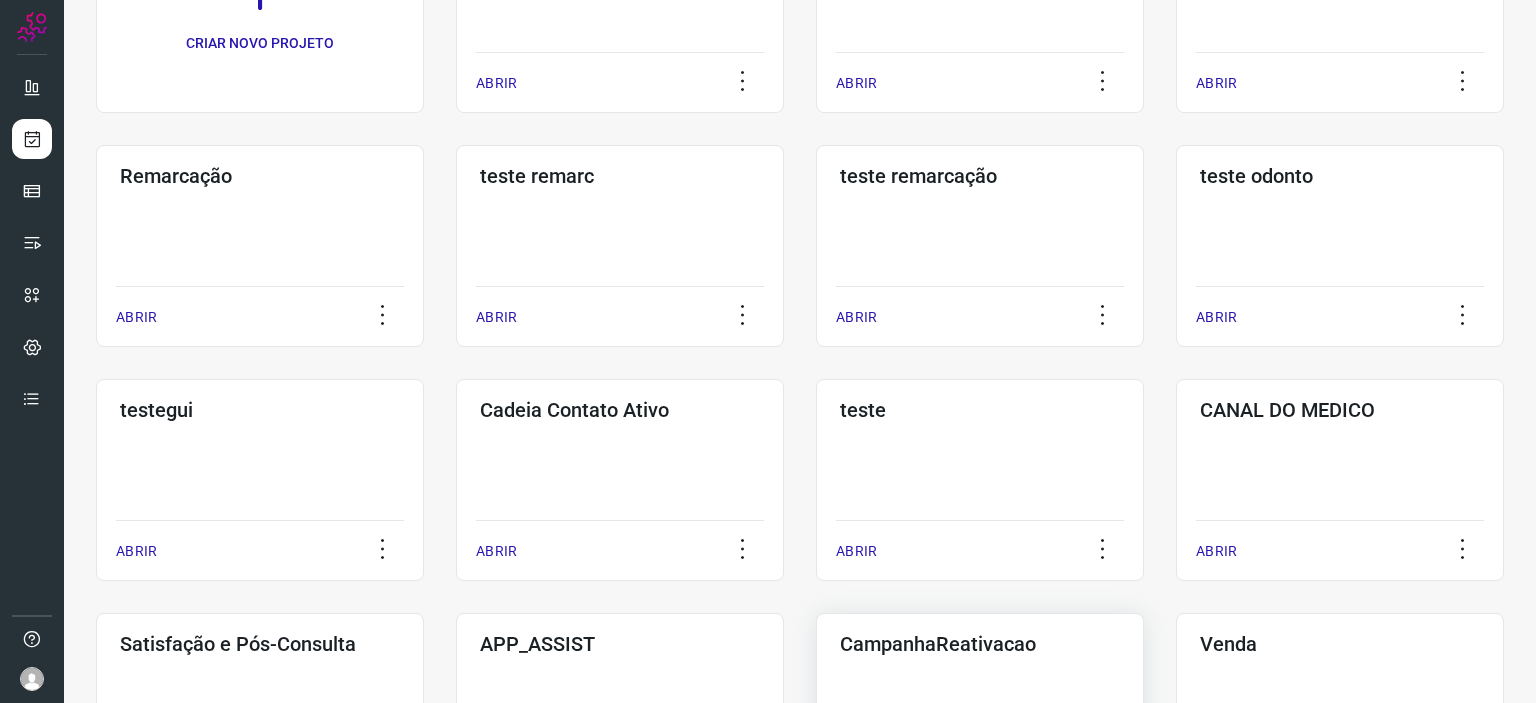 scroll, scrollTop: 600, scrollLeft: 0, axis: vertical 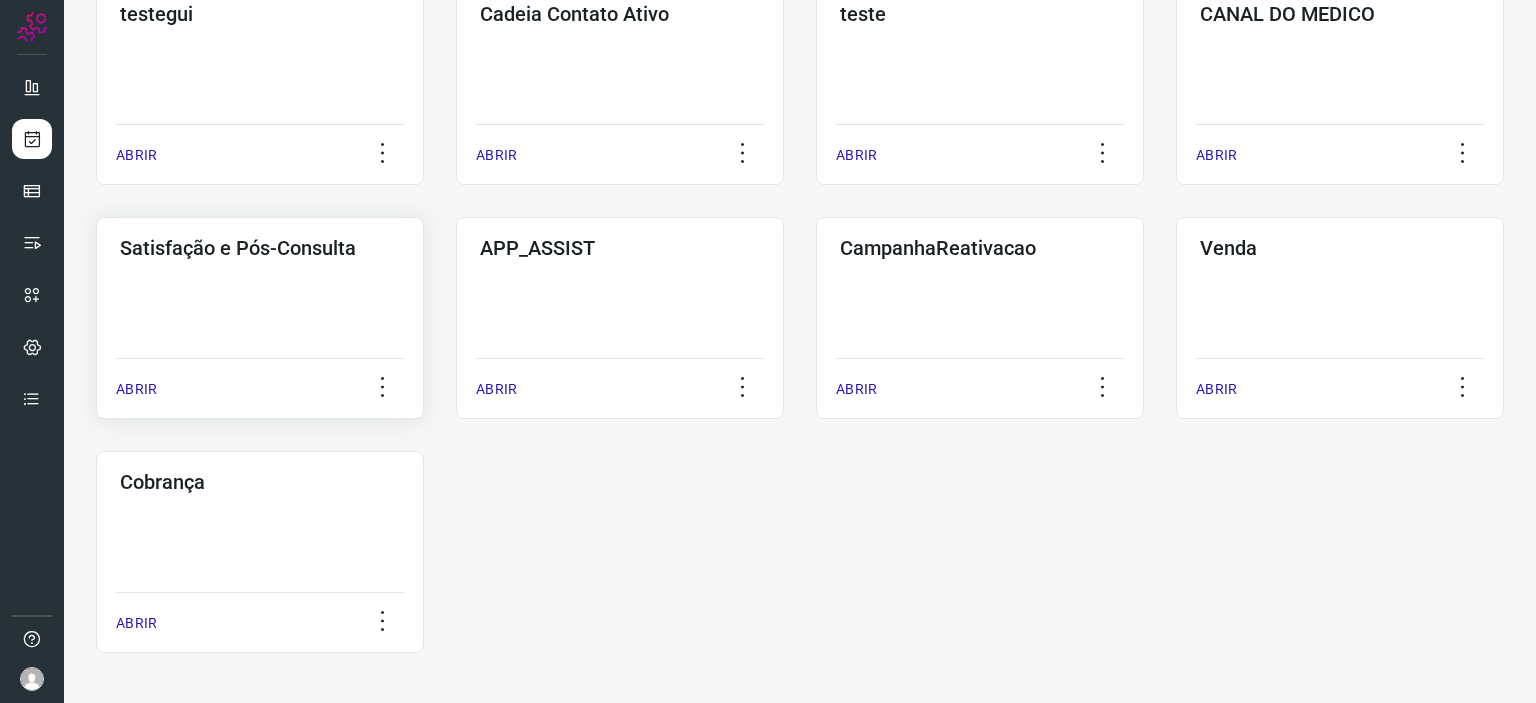click on "Satisfação e Pós-Consulta  ABRIR" 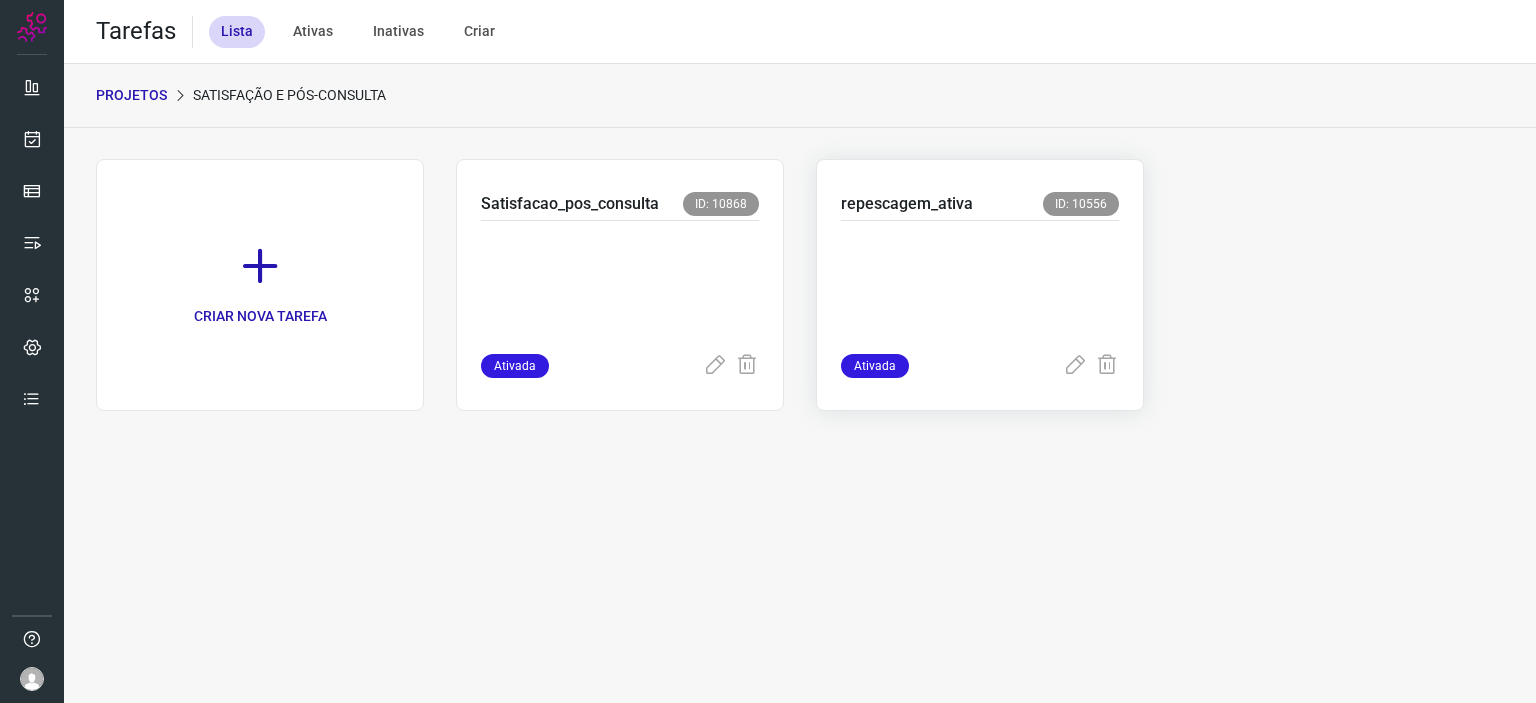 scroll, scrollTop: 0, scrollLeft: 0, axis: both 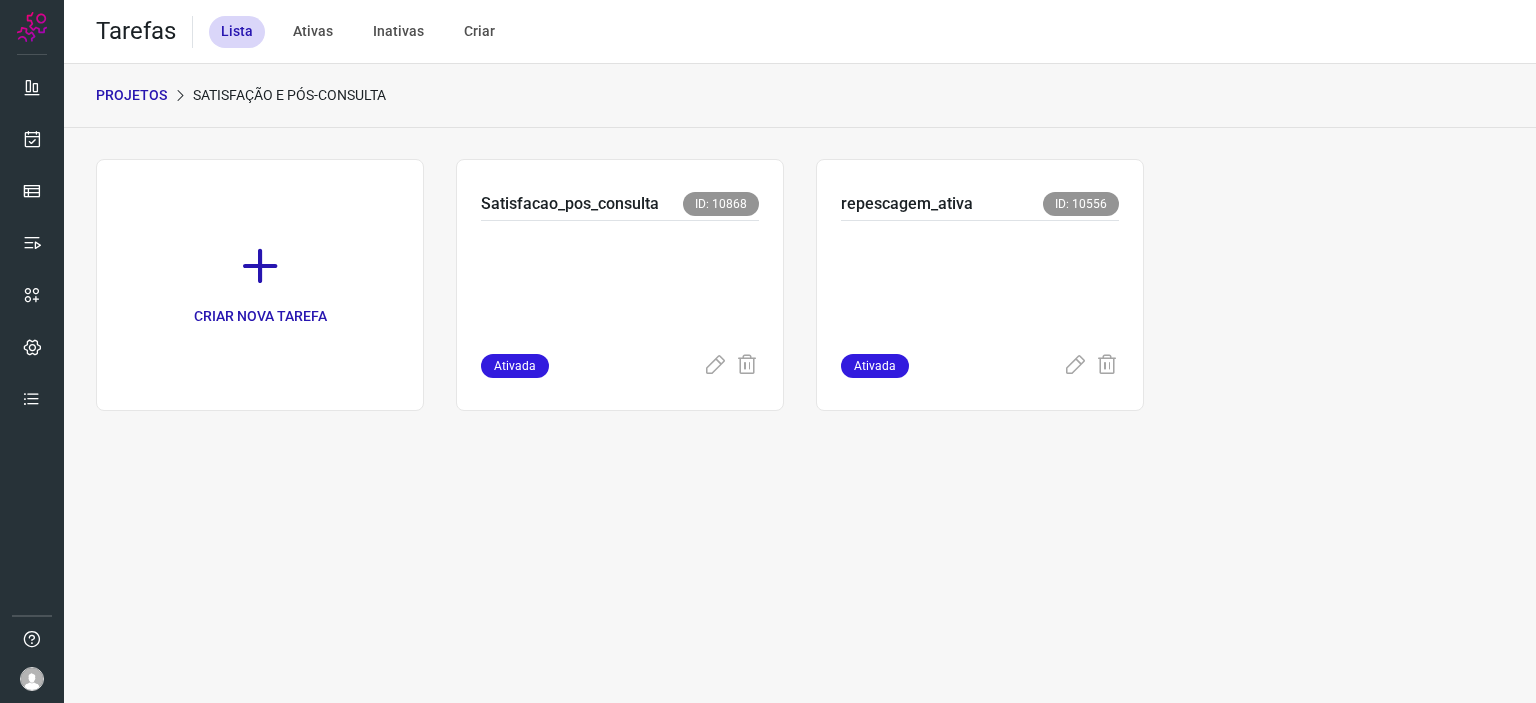 click on "PROJETOS  Satisfação e Pós-Consulta" at bounding box center (800, 96) 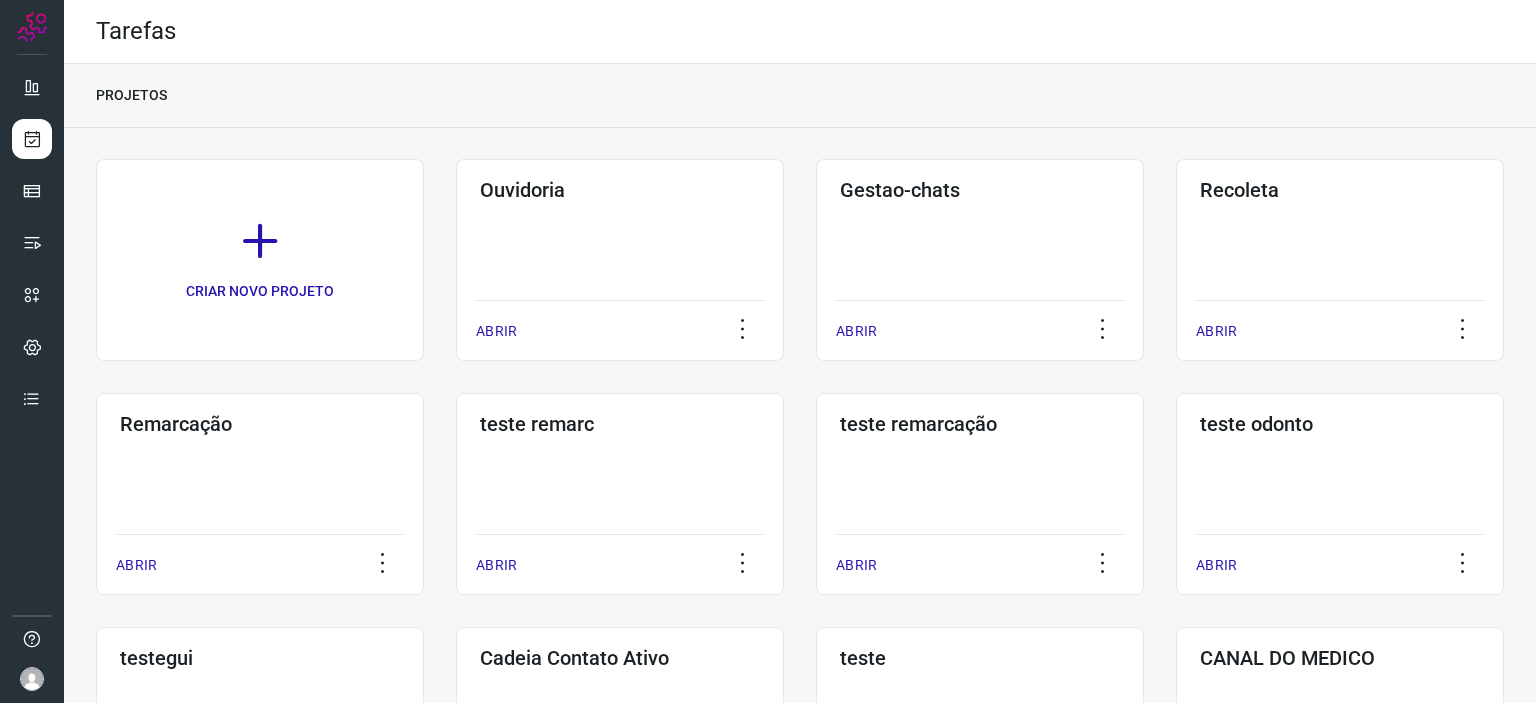 scroll, scrollTop: 100, scrollLeft: 0, axis: vertical 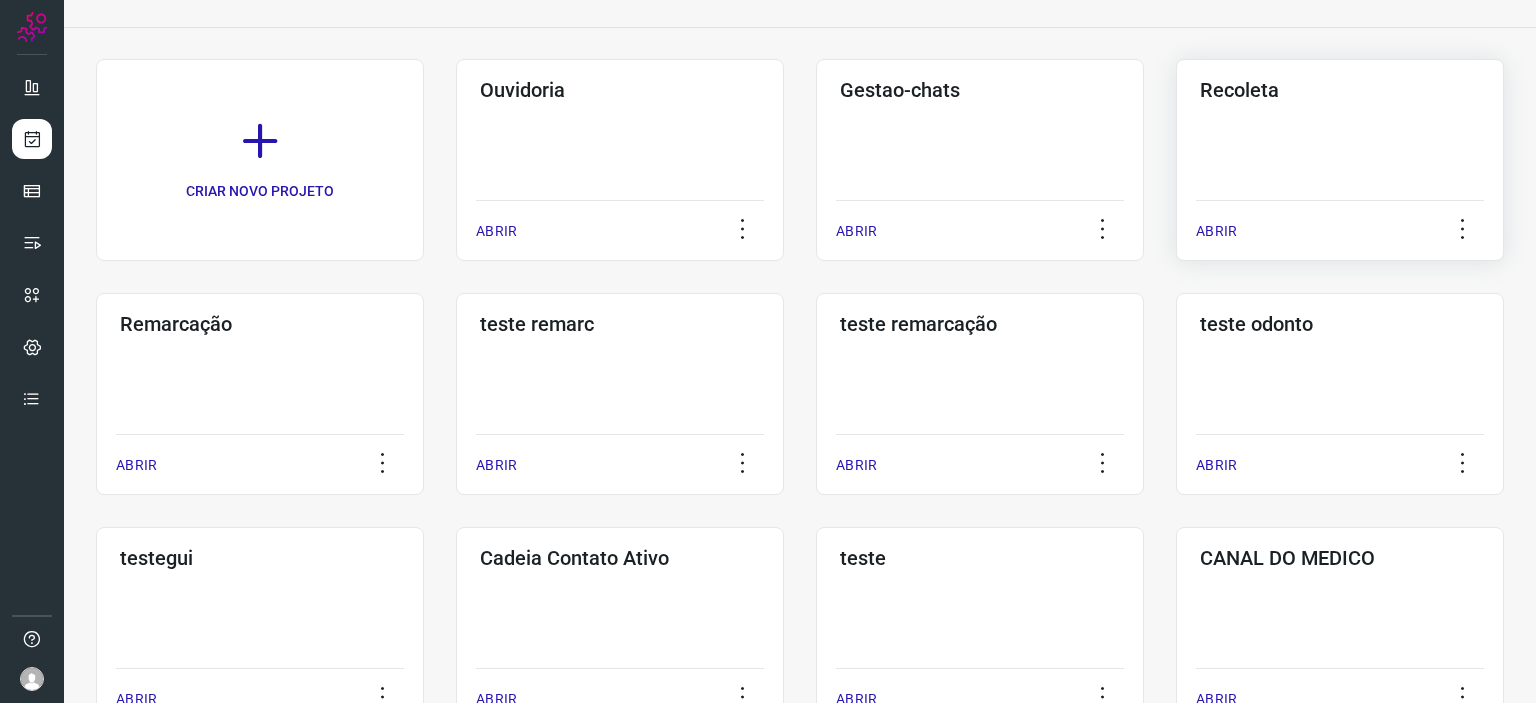 click on "Recoleta  ABRIR" 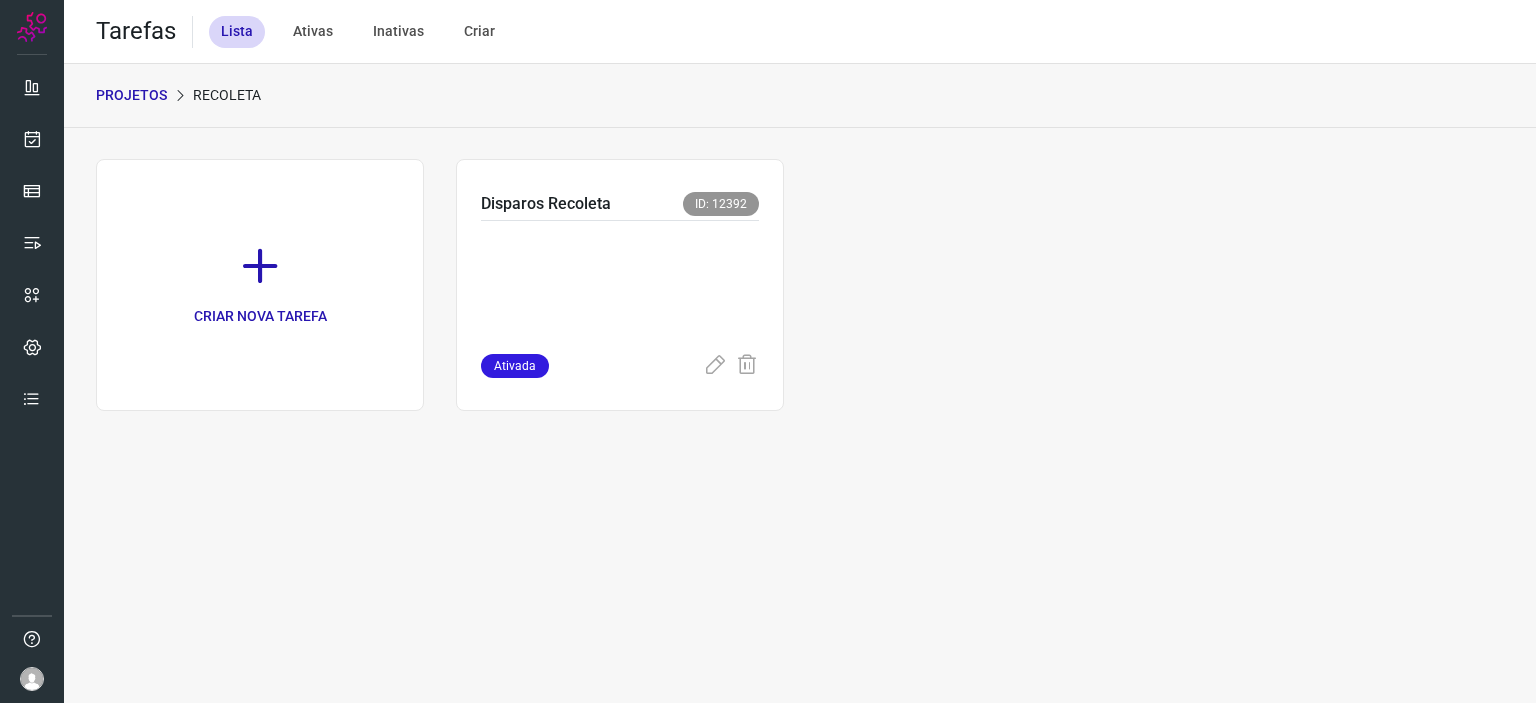 scroll, scrollTop: 0, scrollLeft: 0, axis: both 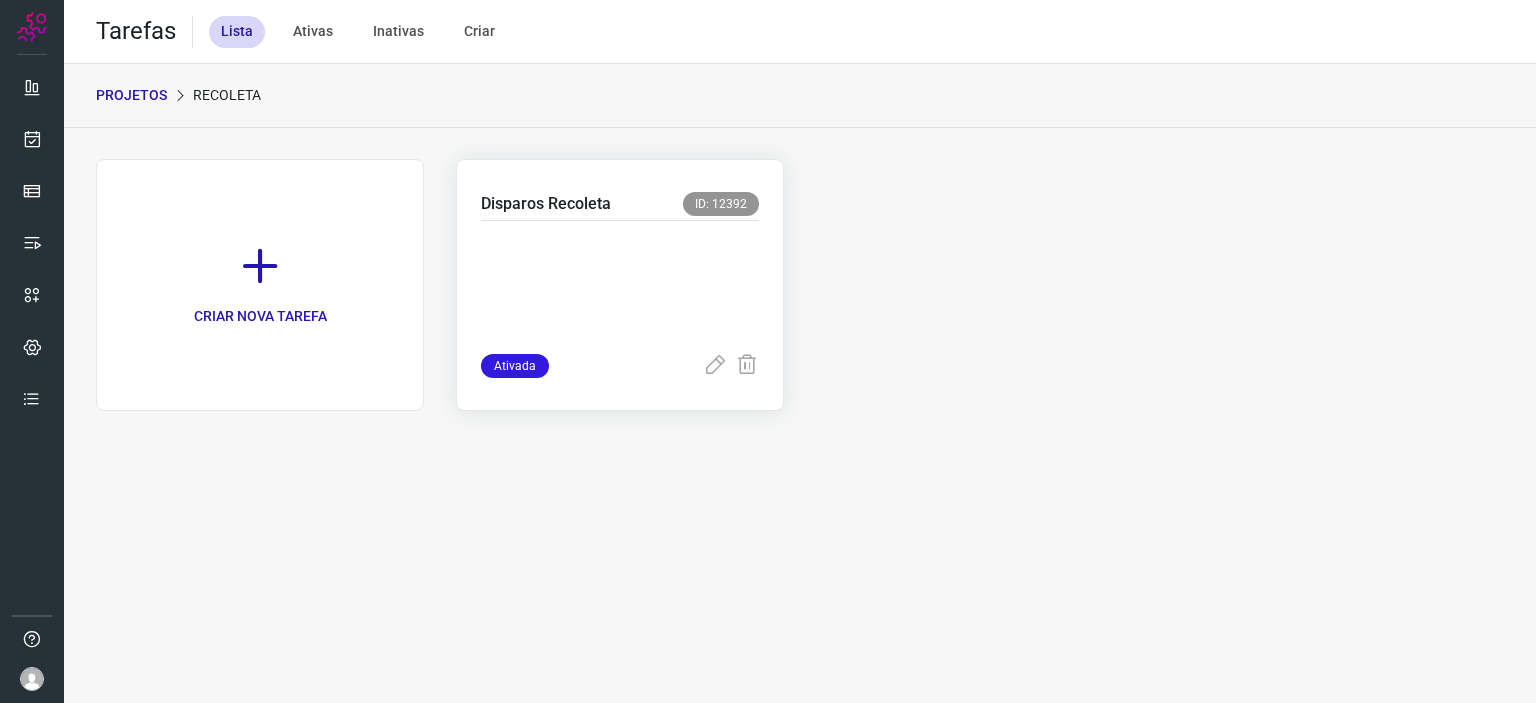 click at bounding box center (620, 283) 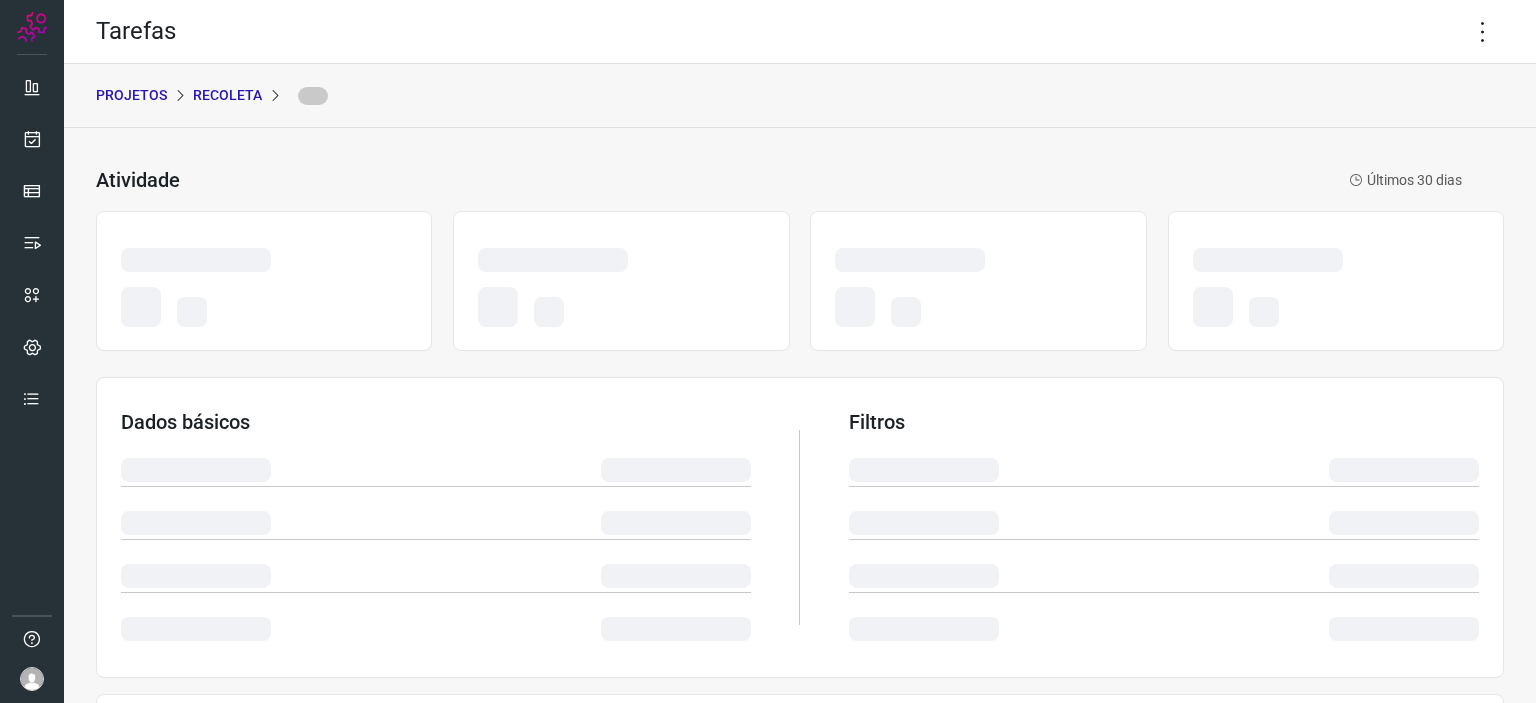 click 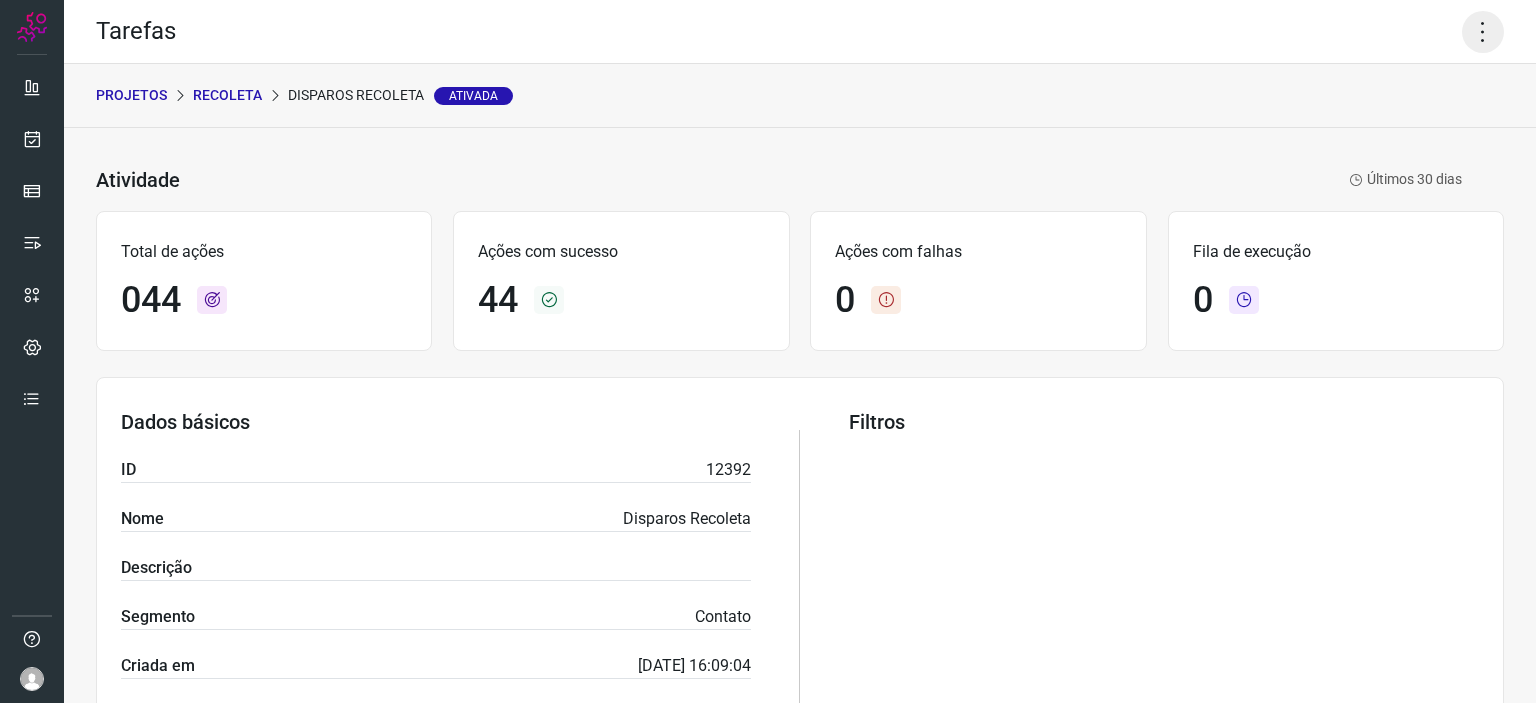 click 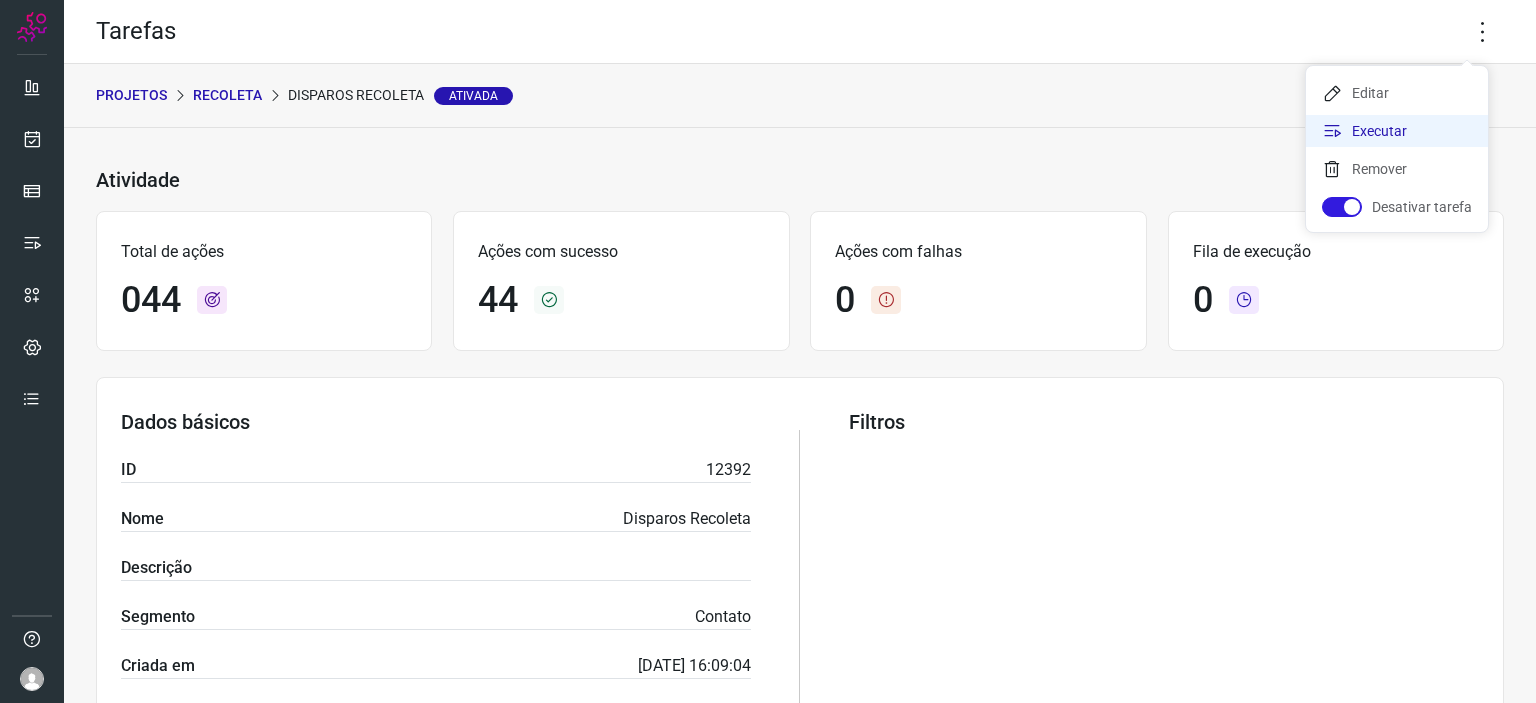 click on "Executar" 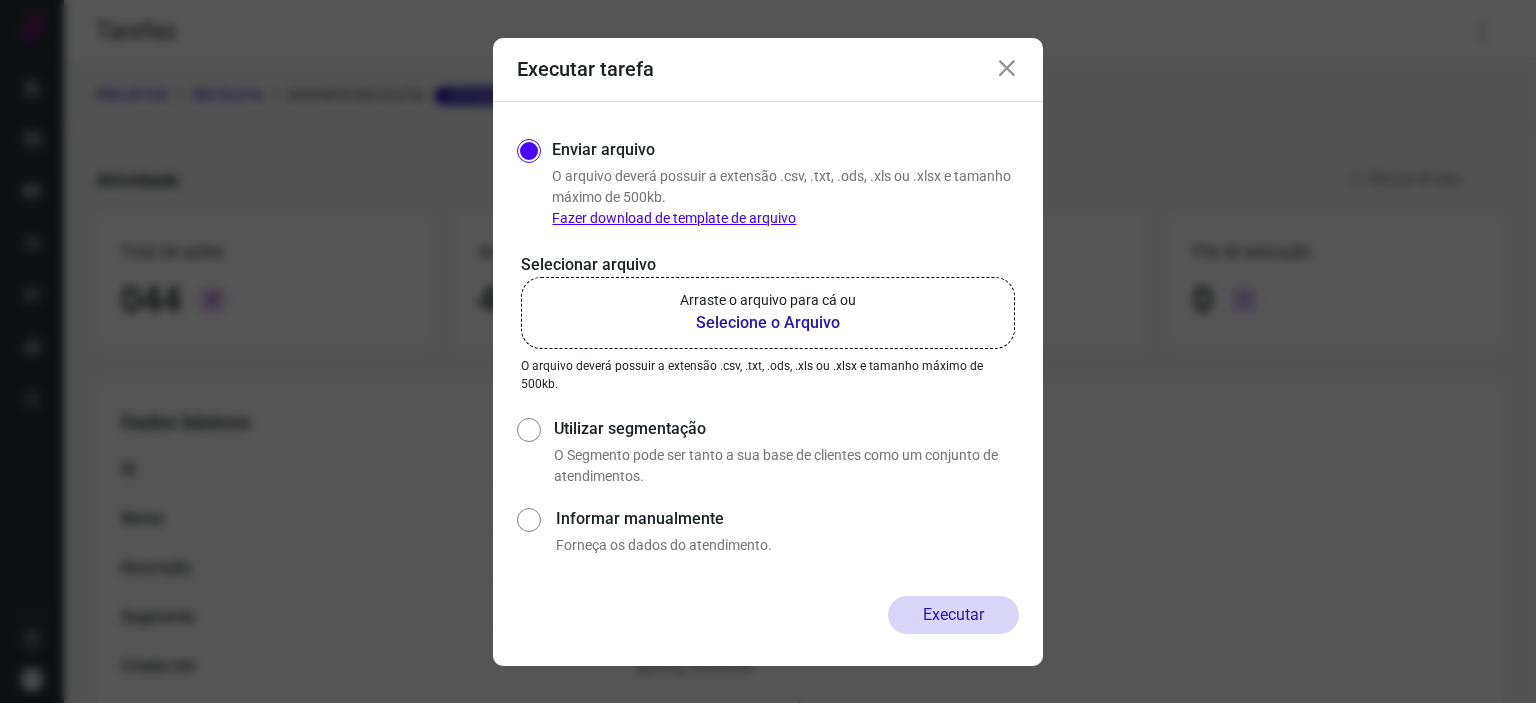 click on "Selecione o Arquivo" at bounding box center [768, 323] 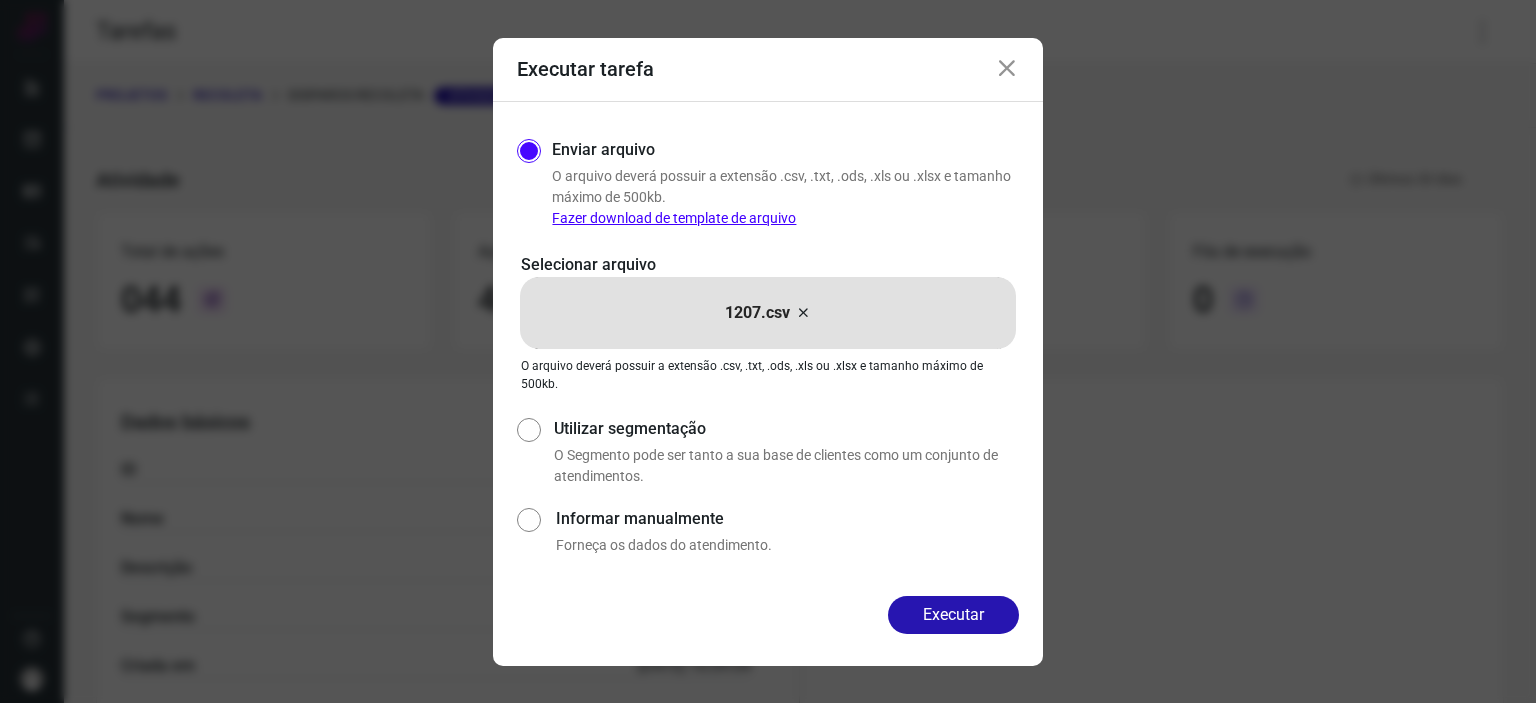 click on "Executar tarefa" at bounding box center (768, 70) 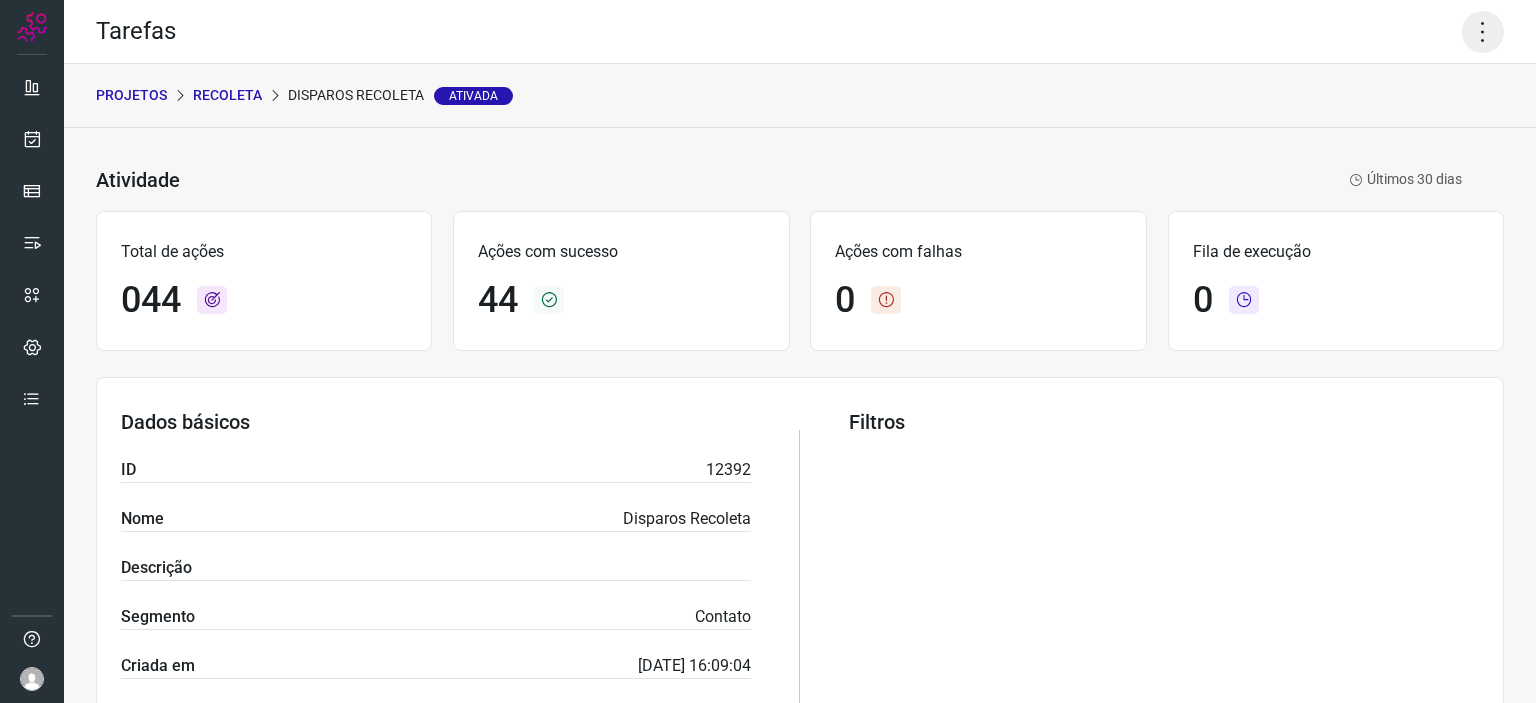 click 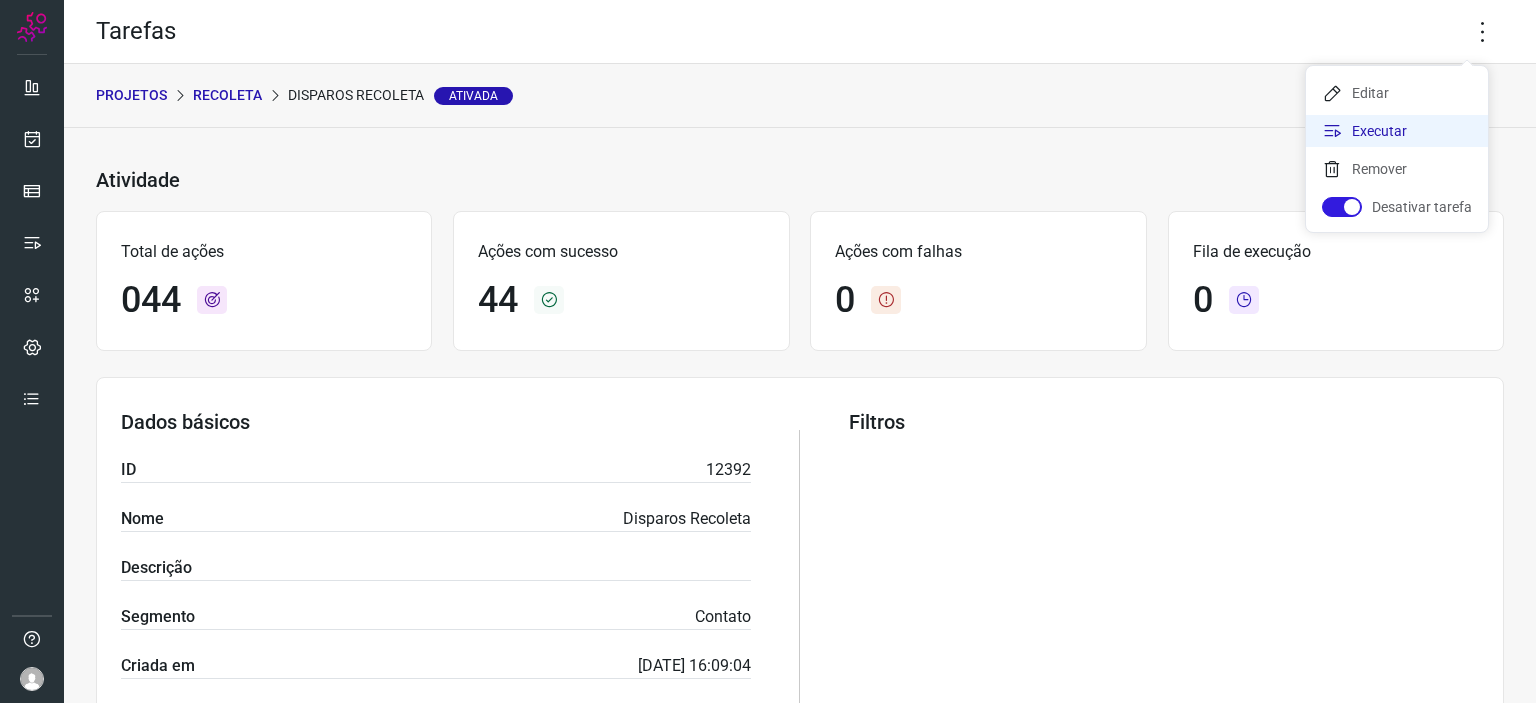 click on "Executar" 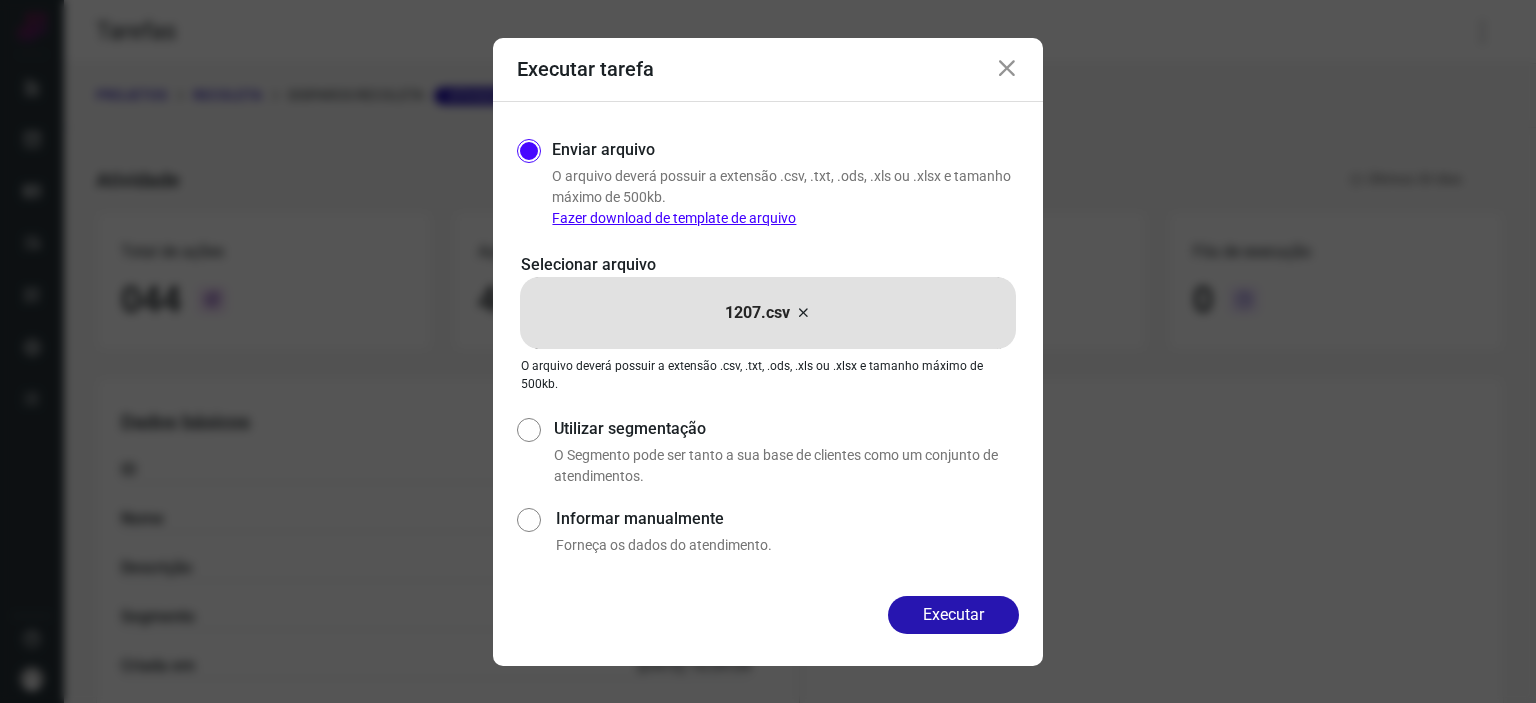 click at bounding box center [1007, 69] 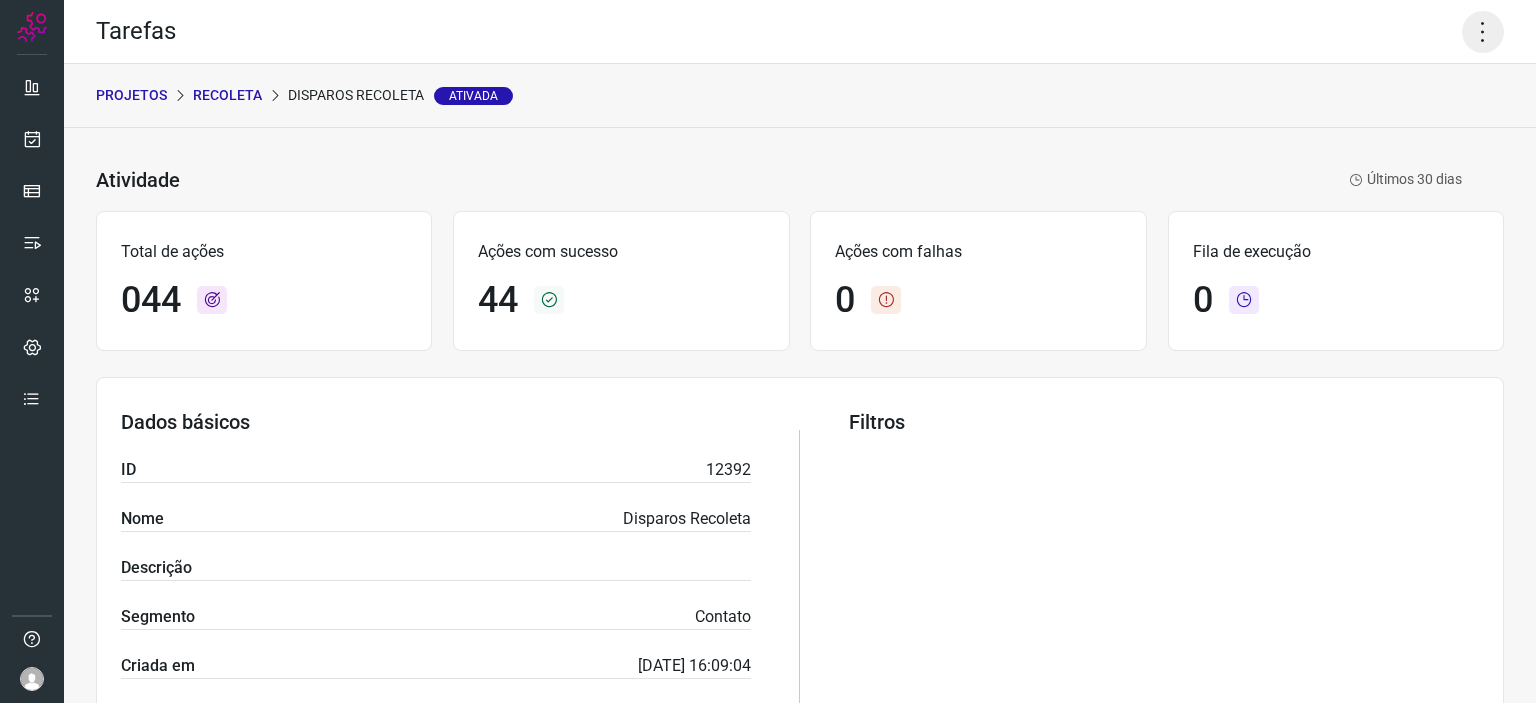 click 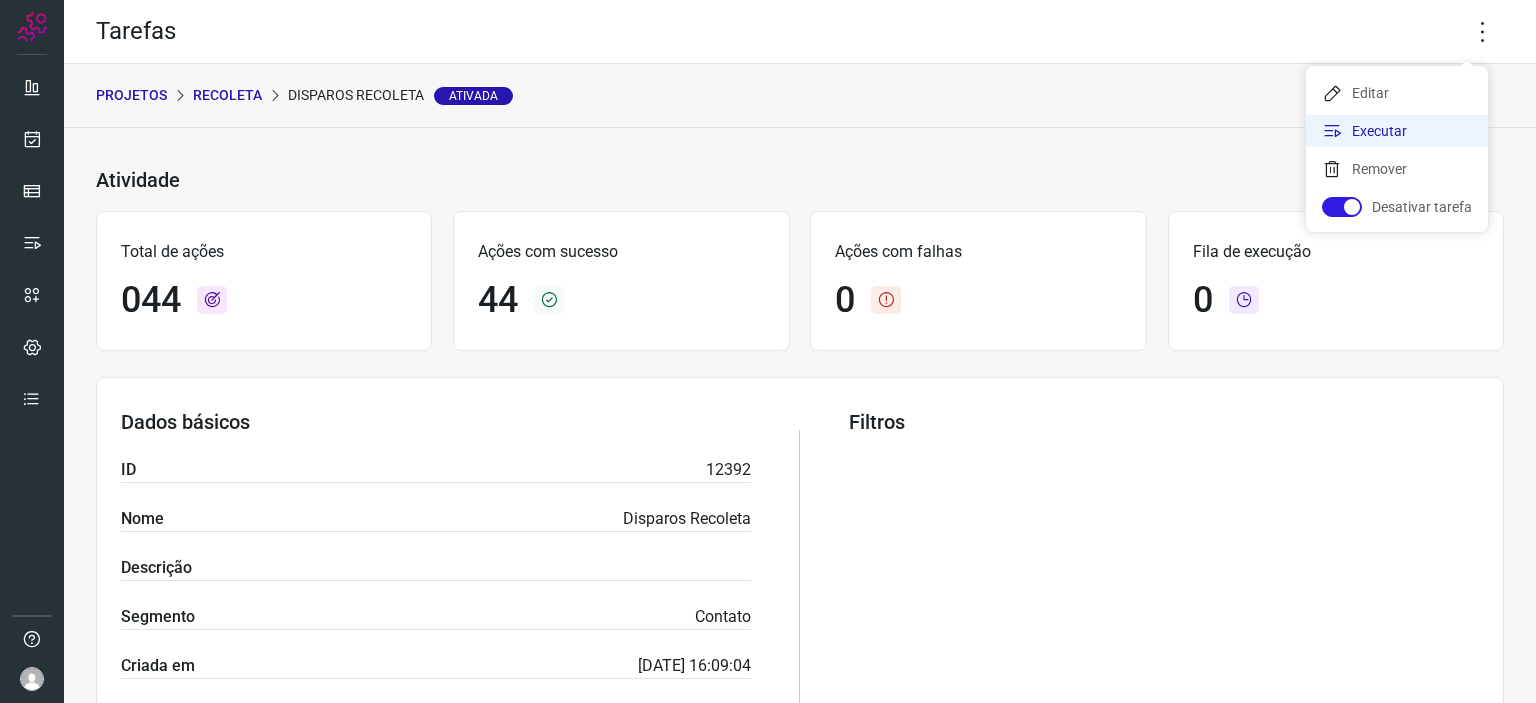click on "Executar" 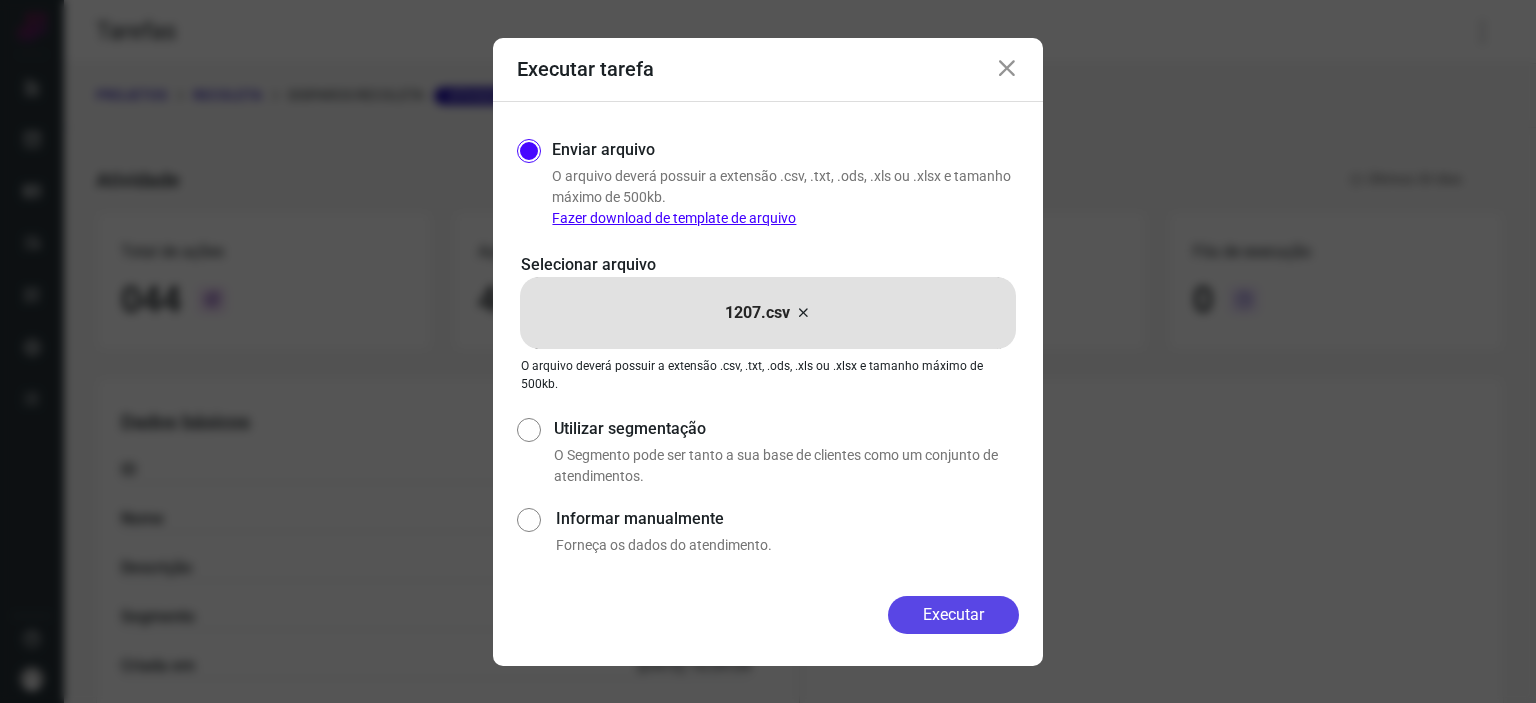 click on "Executar" at bounding box center [953, 615] 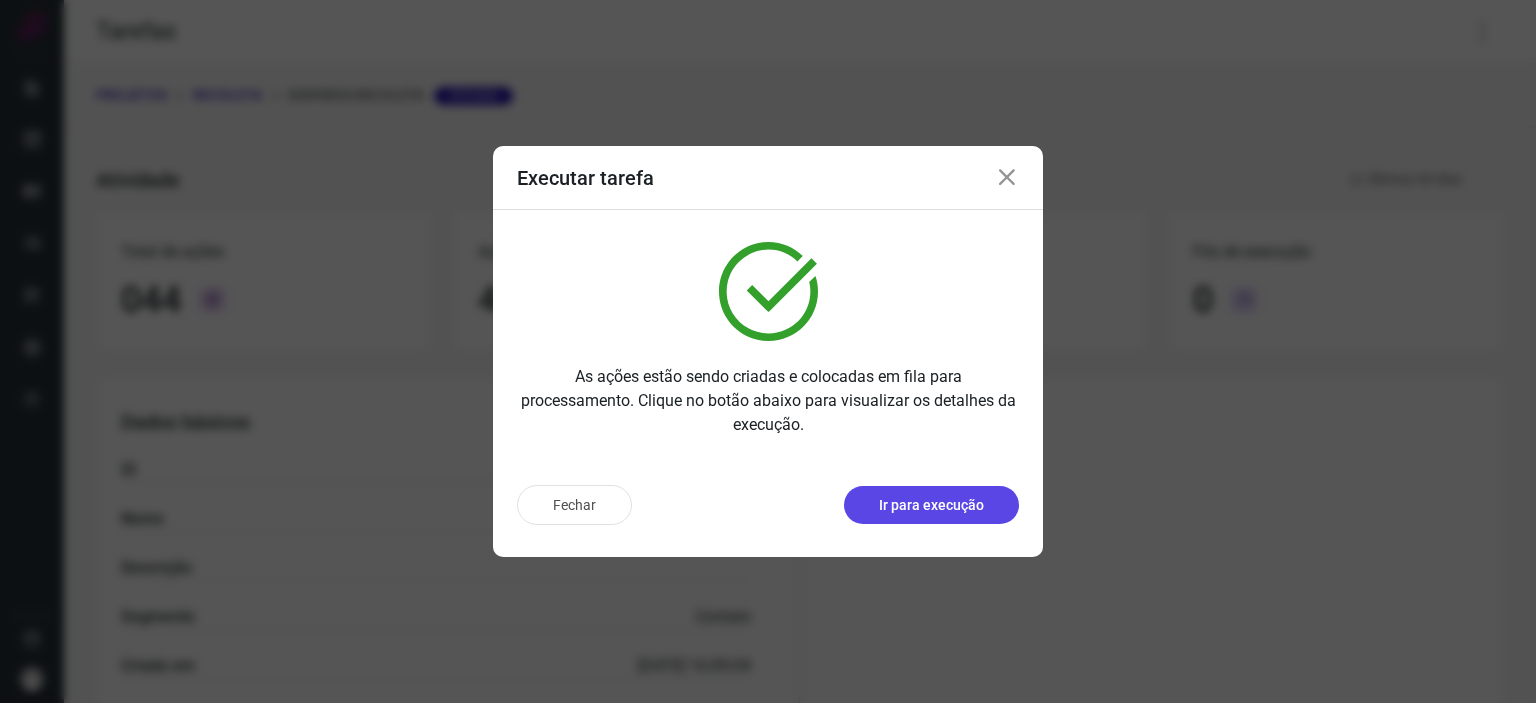 click on "Ir para execução" at bounding box center (931, 505) 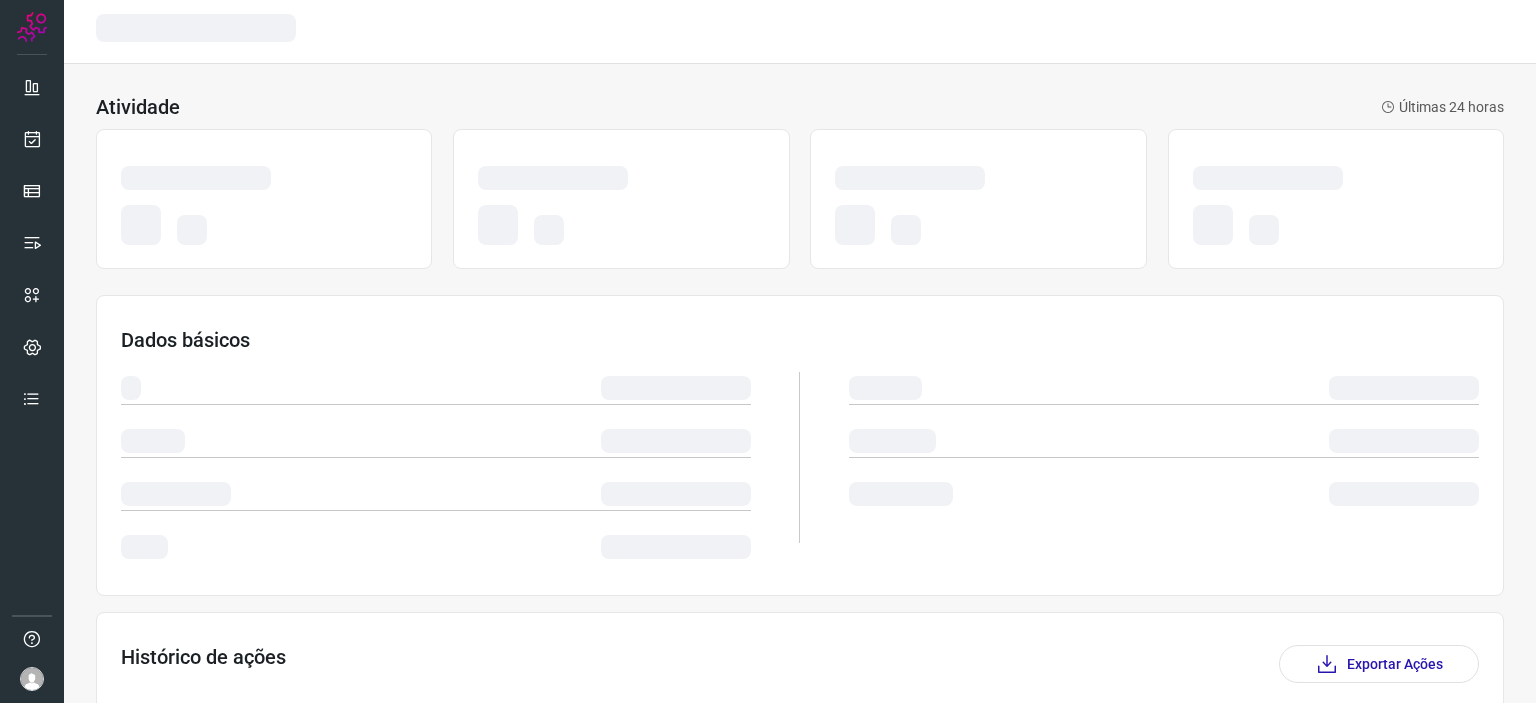 scroll, scrollTop: 0, scrollLeft: 0, axis: both 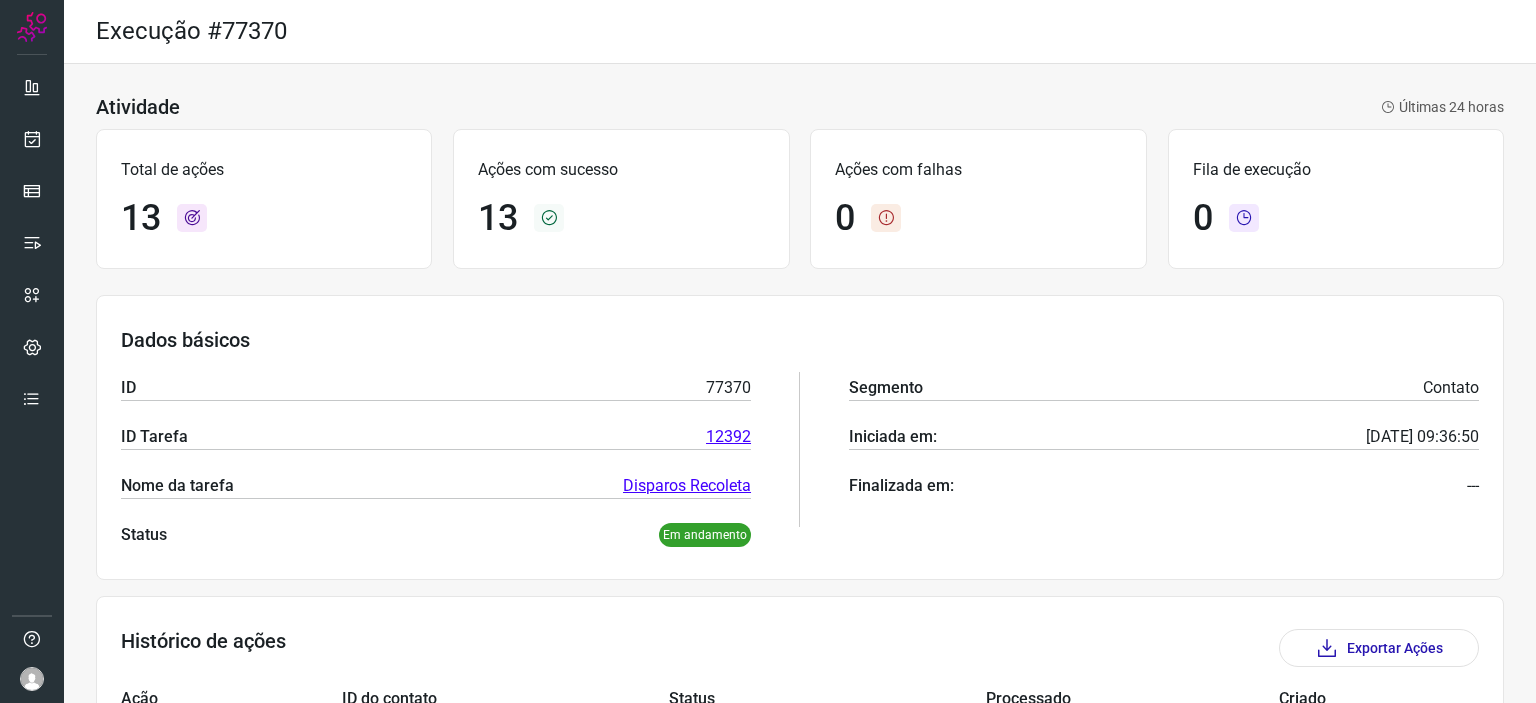 click on "Segmento Contato Iniciada em: [DATE] 09:36:50 Finalizada em: ---" at bounding box center [1164, 449] 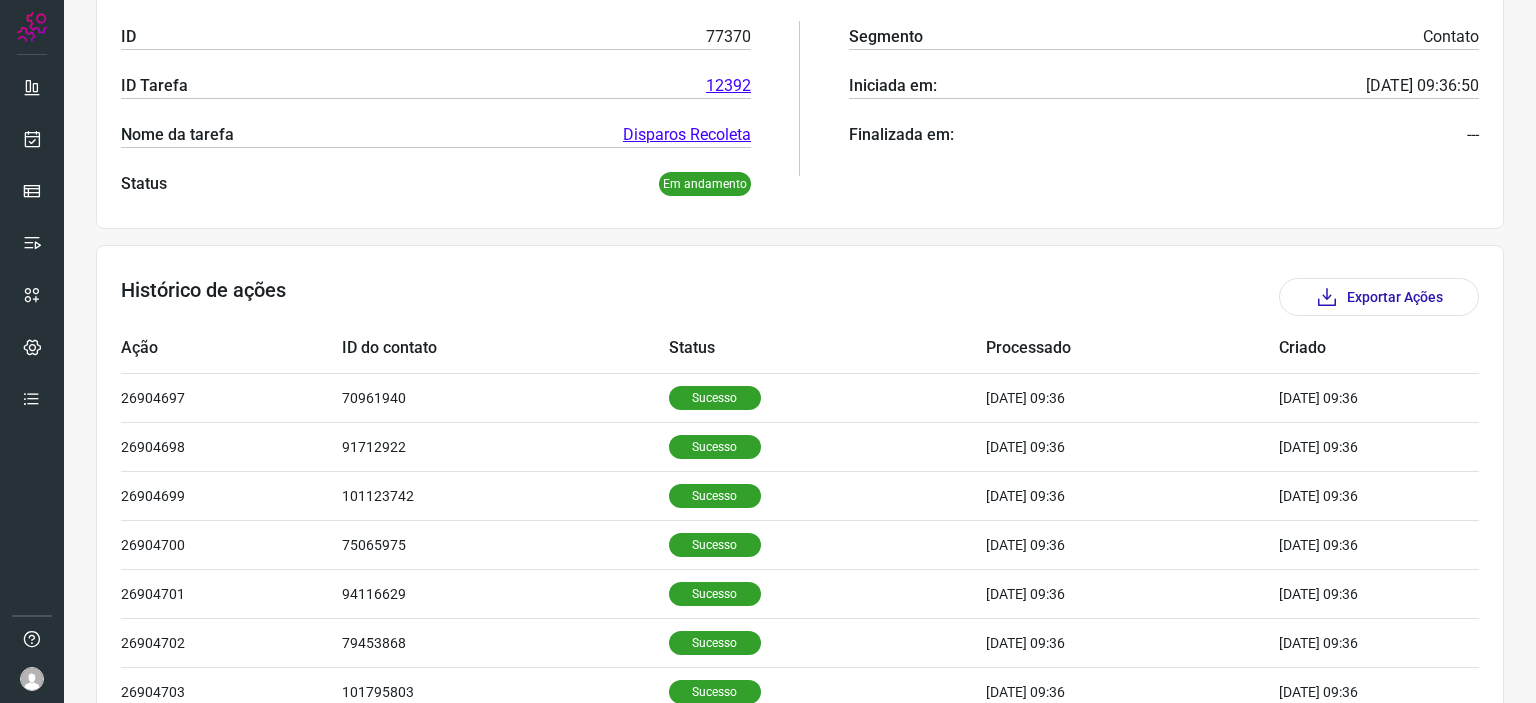 scroll, scrollTop: 10, scrollLeft: 0, axis: vertical 